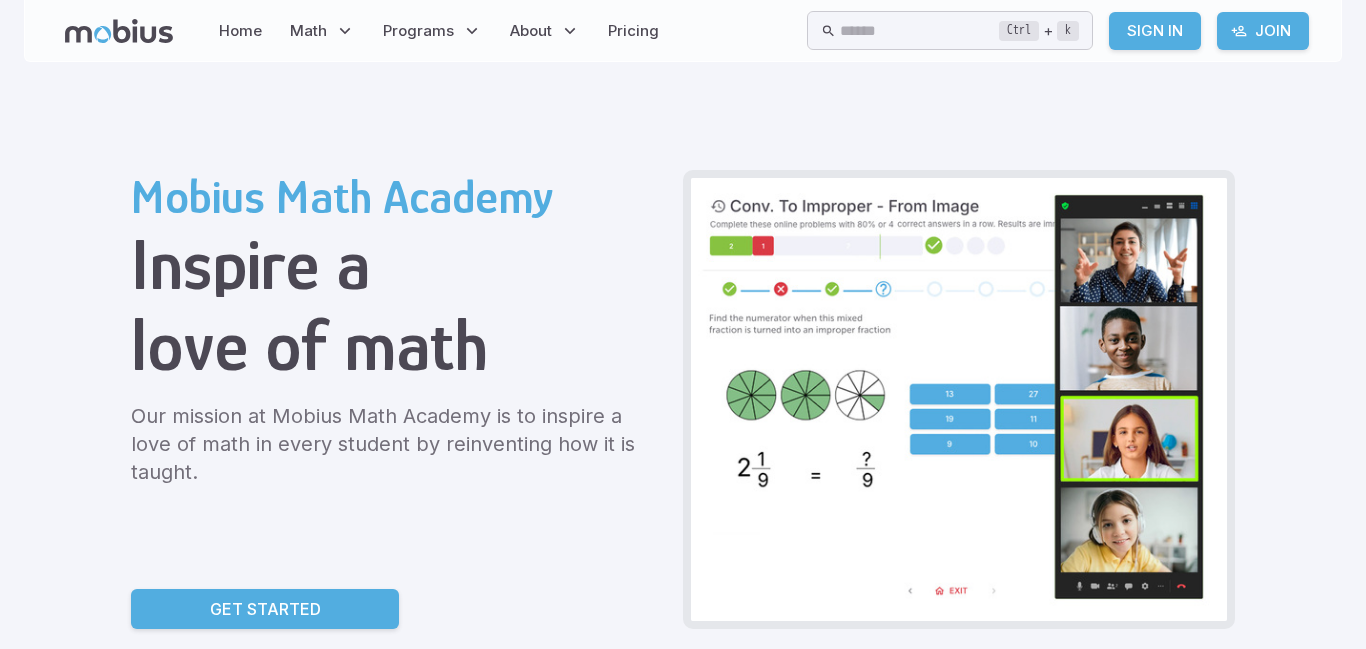 scroll, scrollTop: 0, scrollLeft: 0, axis: both 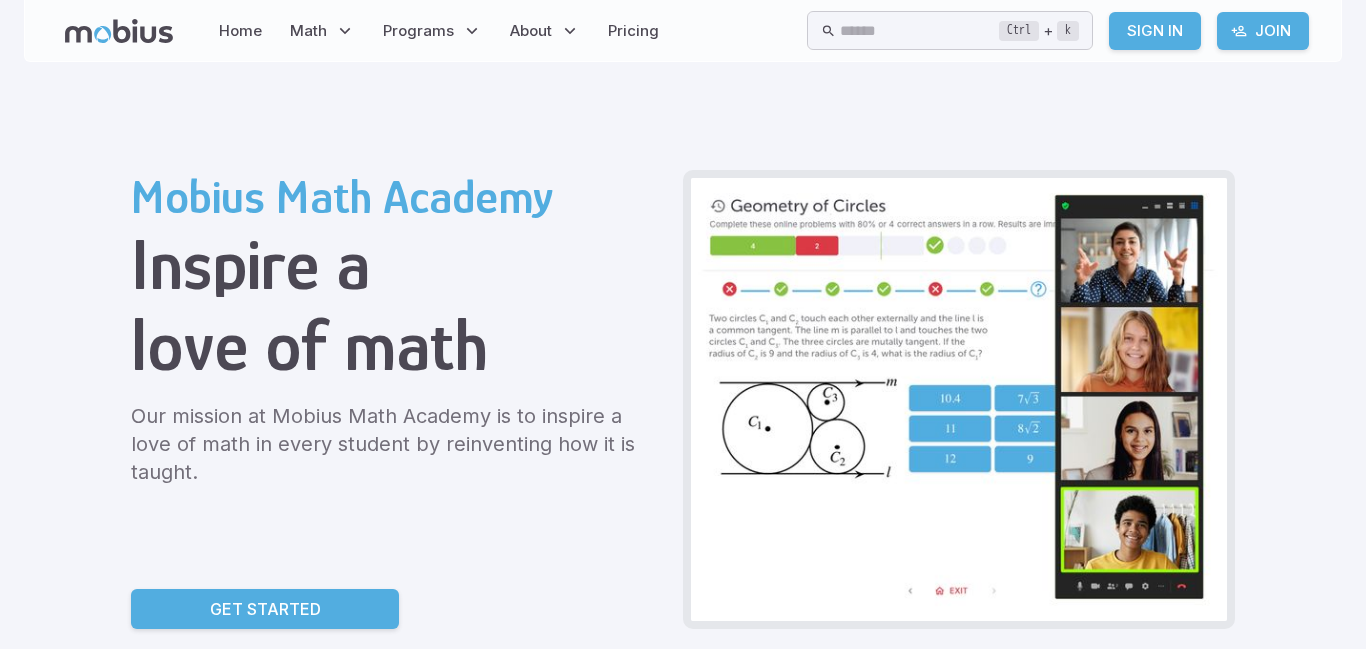 click on "Get Started" at bounding box center (265, 609) 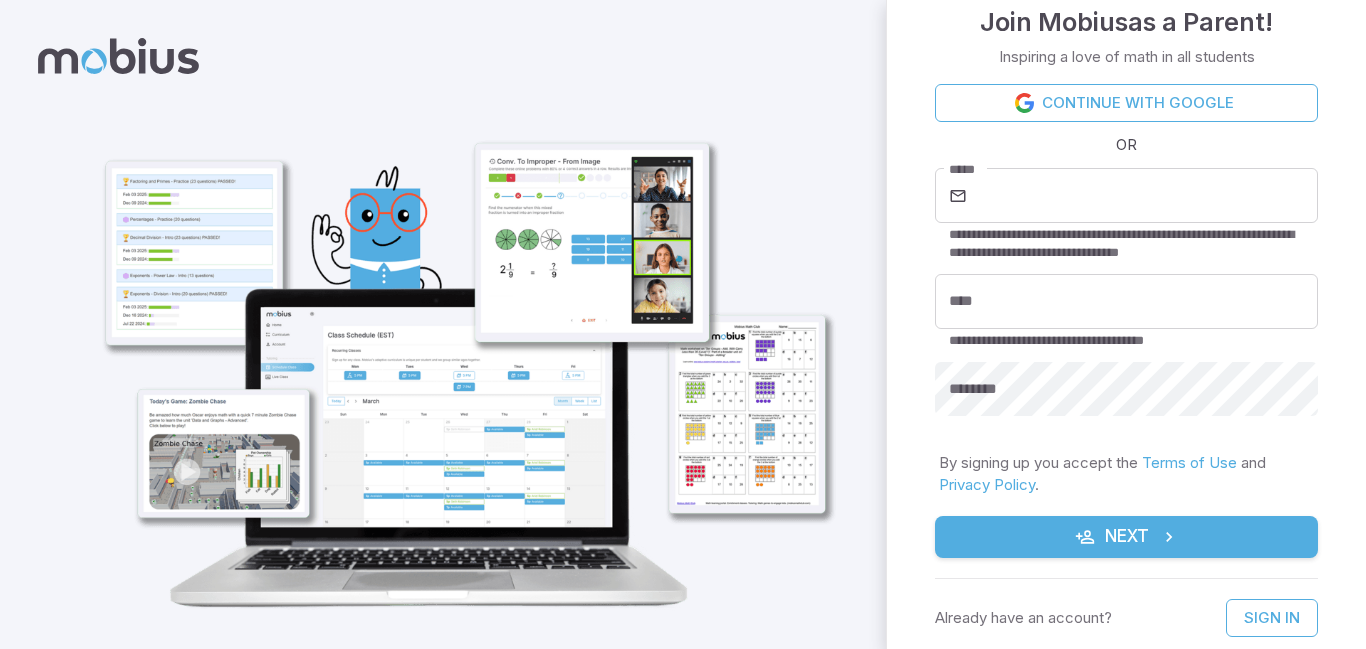 scroll, scrollTop: 0, scrollLeft: 0, axis: both 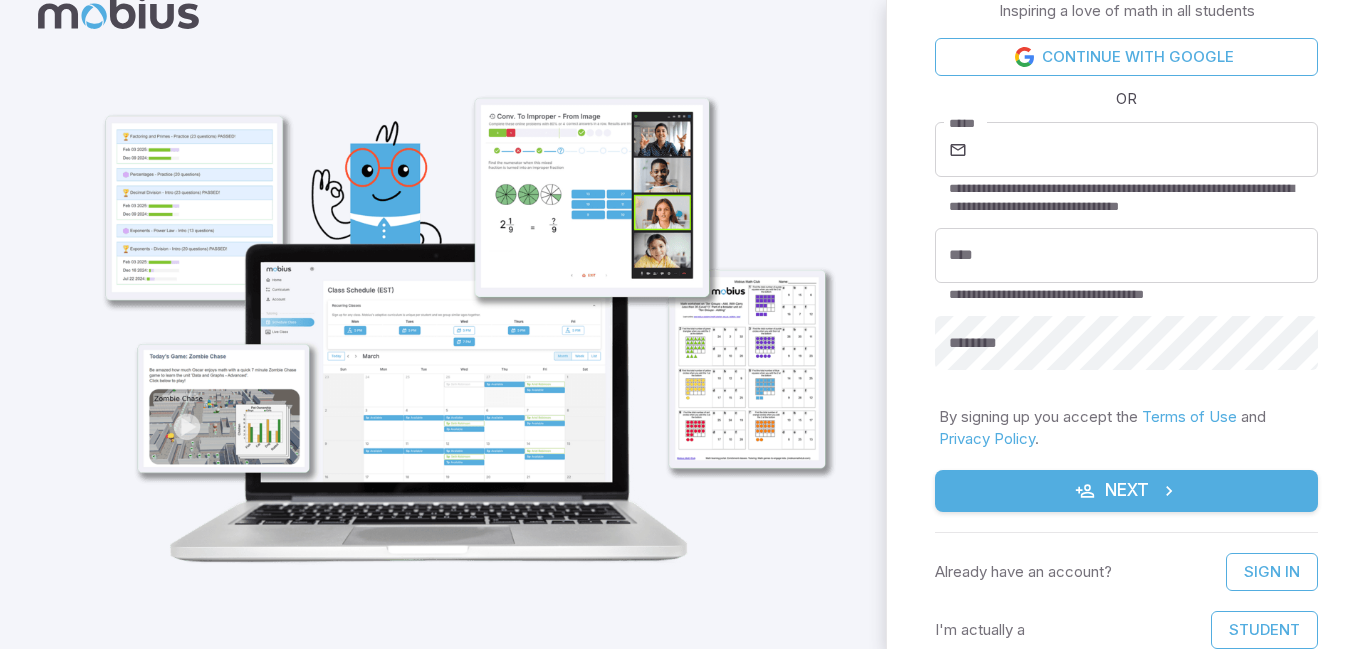 click on "Student" at bounding box center [1264, 630] 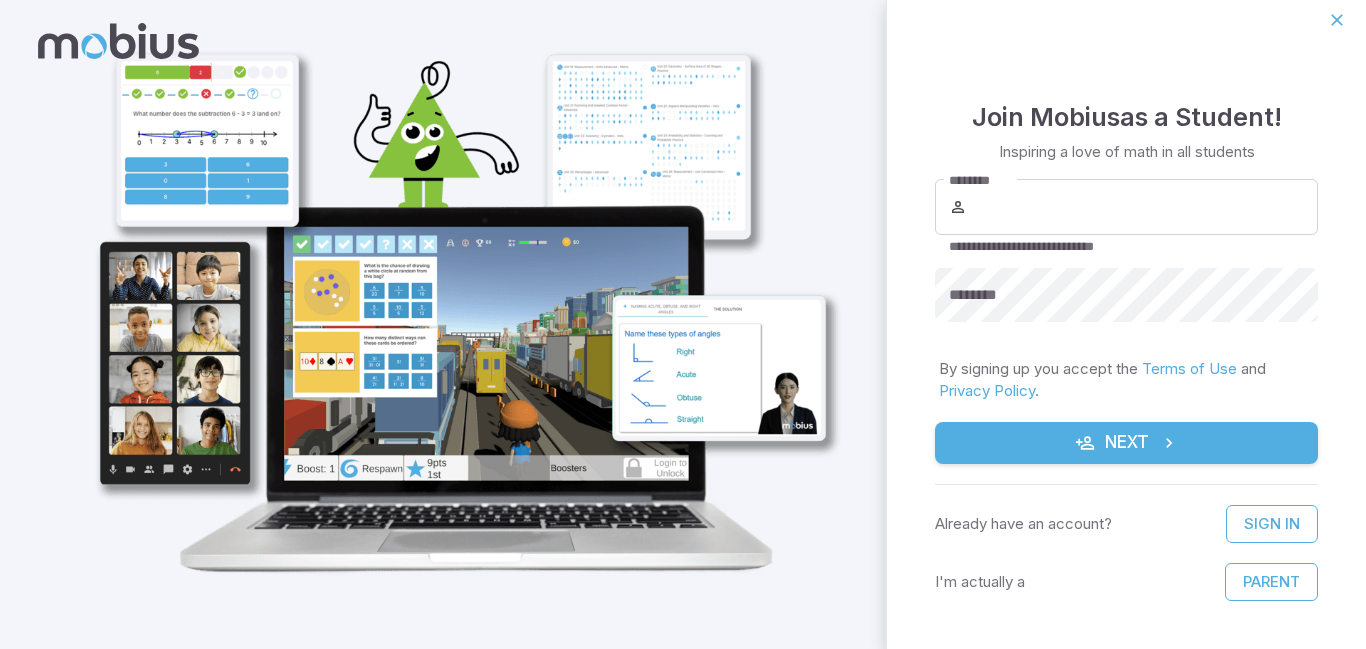 scroll, scrollTop: 9, scrollLeft: 0, axis: vertical 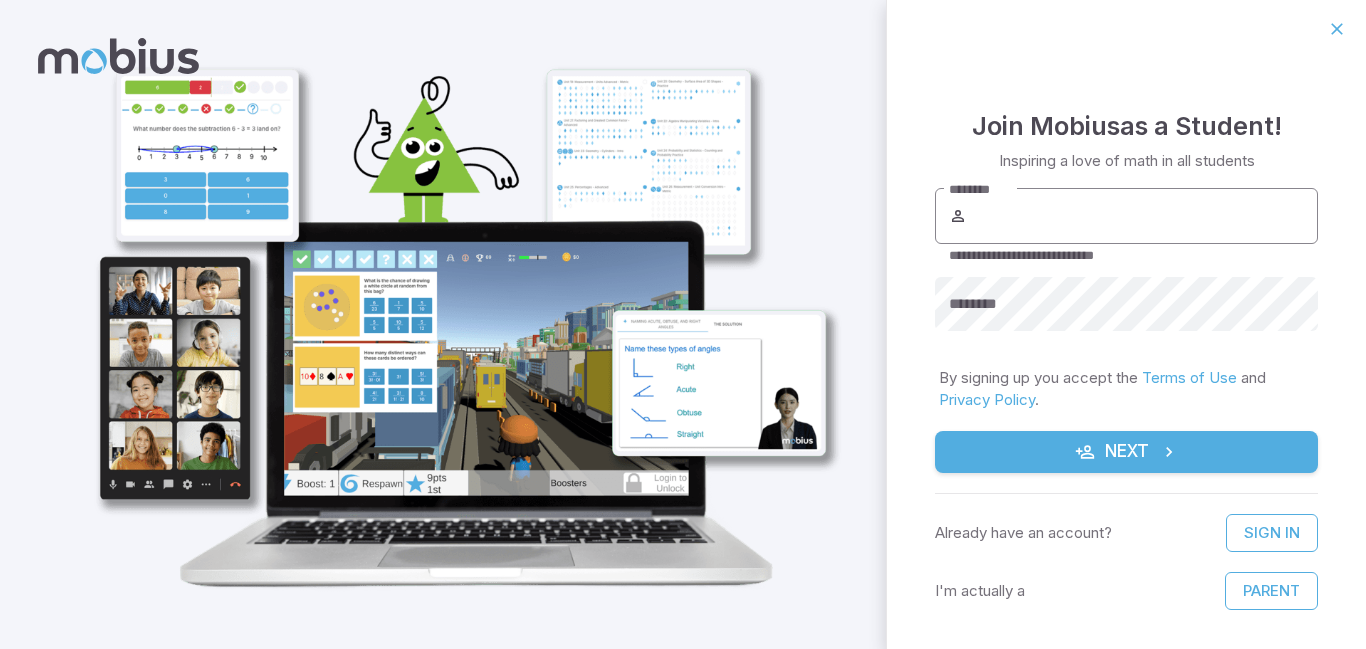 click on "********" at bounding box center [1144, 216] 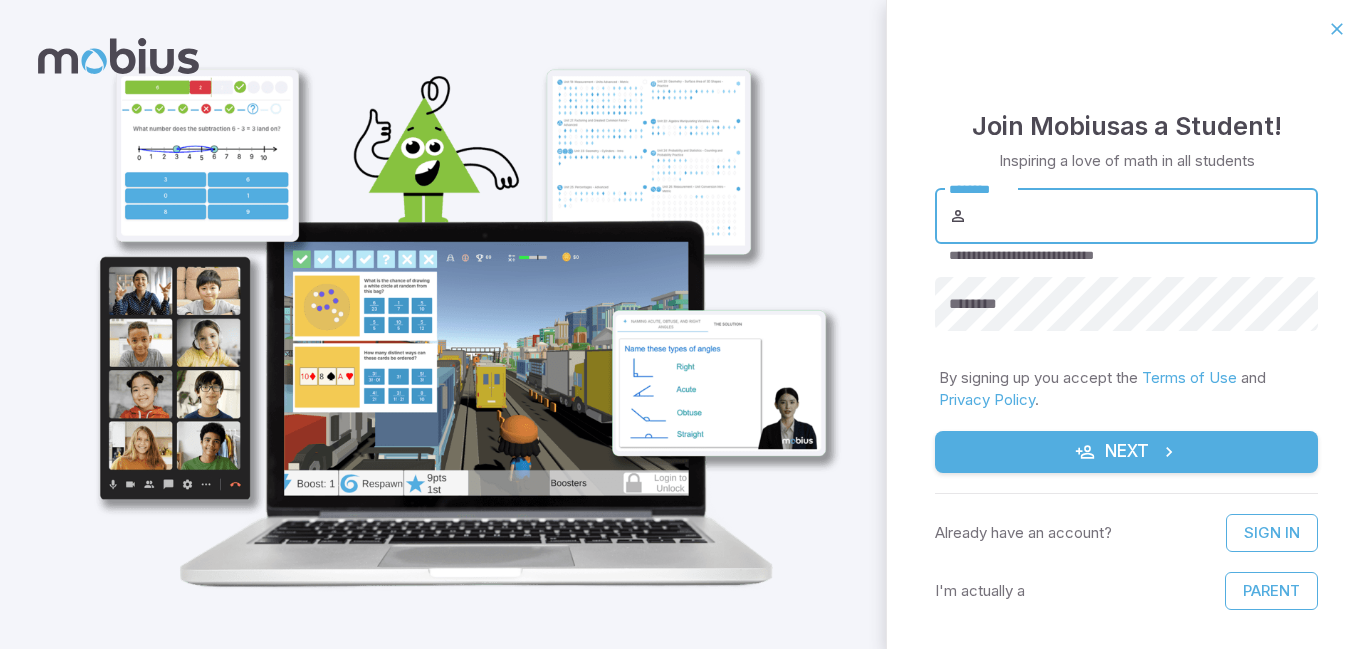 type on "******" 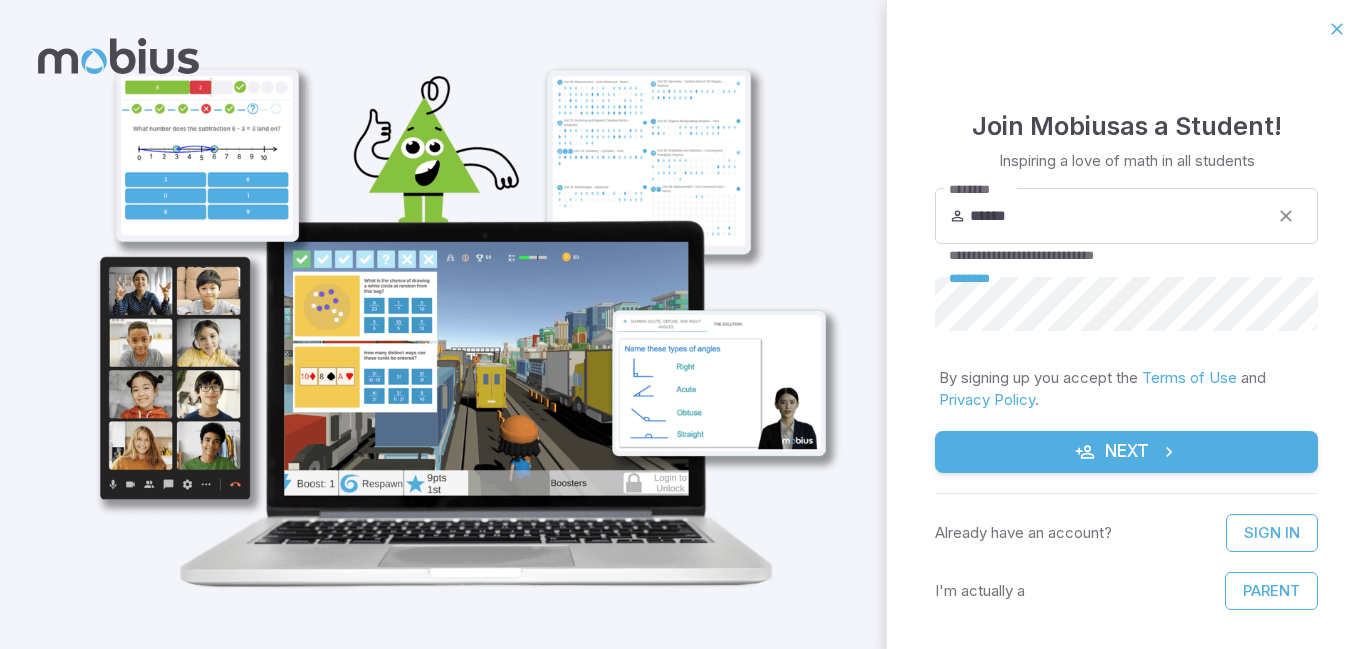 click on "Next" at bounding box center (1126, 452) 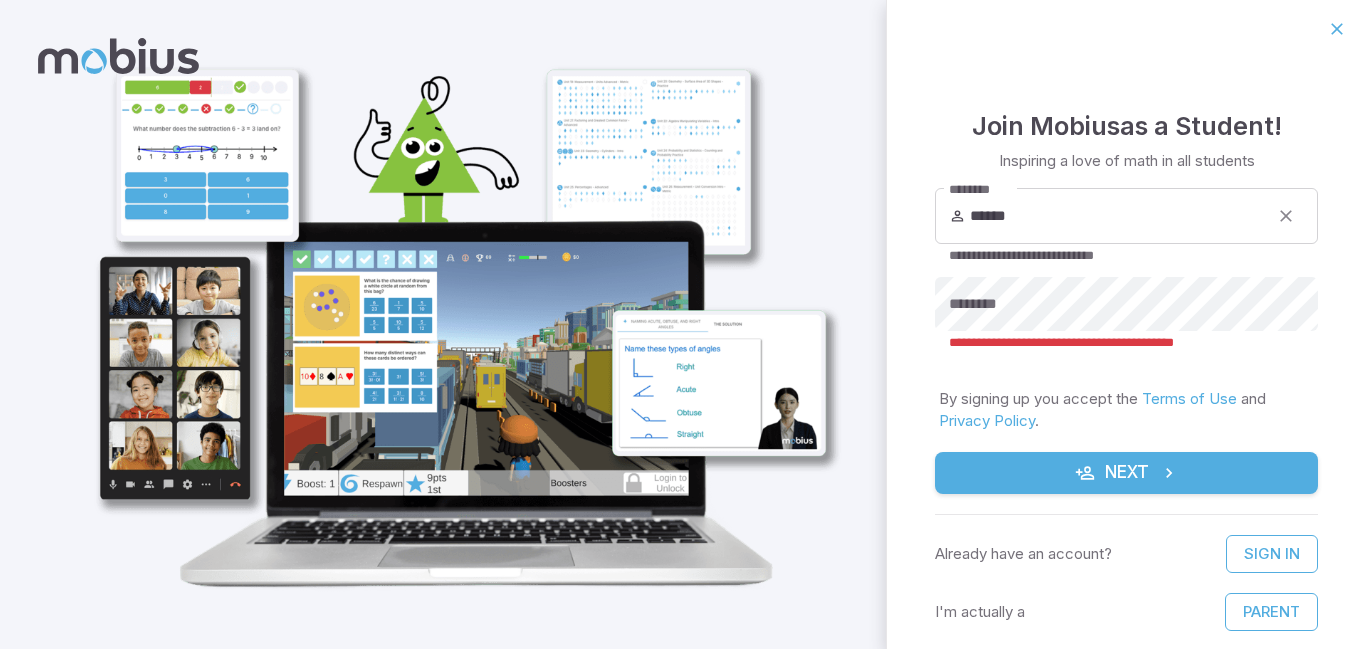 click on "Next" at bounding box center (1126, 473) 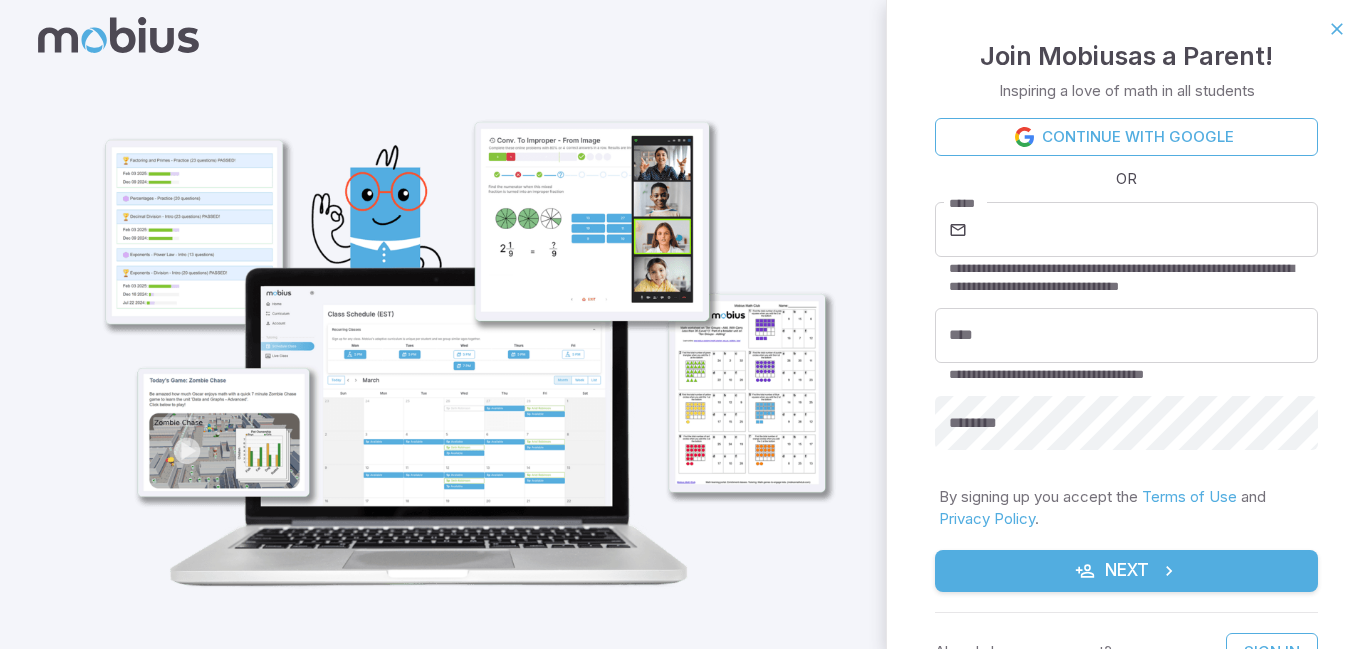 scroll, scrollTop: 45, scrollLeft: 0, axis: vertical 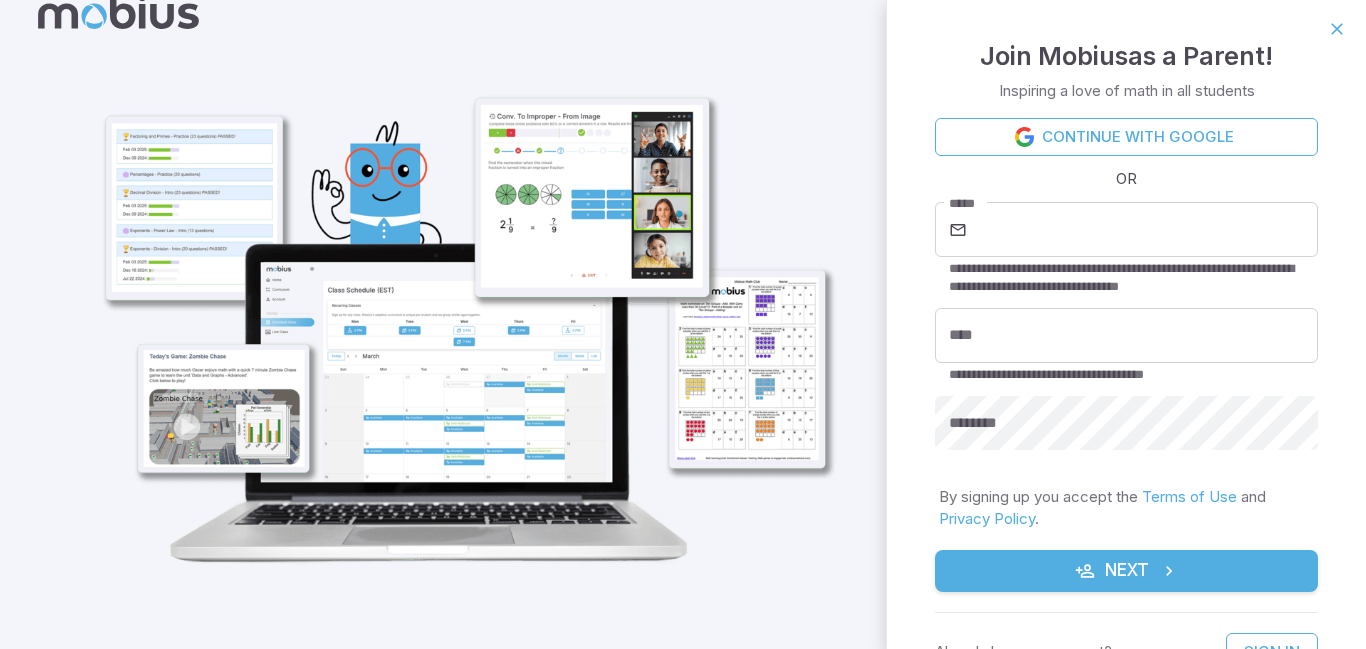 click on "By signing up you accept the   Terms of Use   and   Privacy Policy ." at bounding box center [1126, 508] 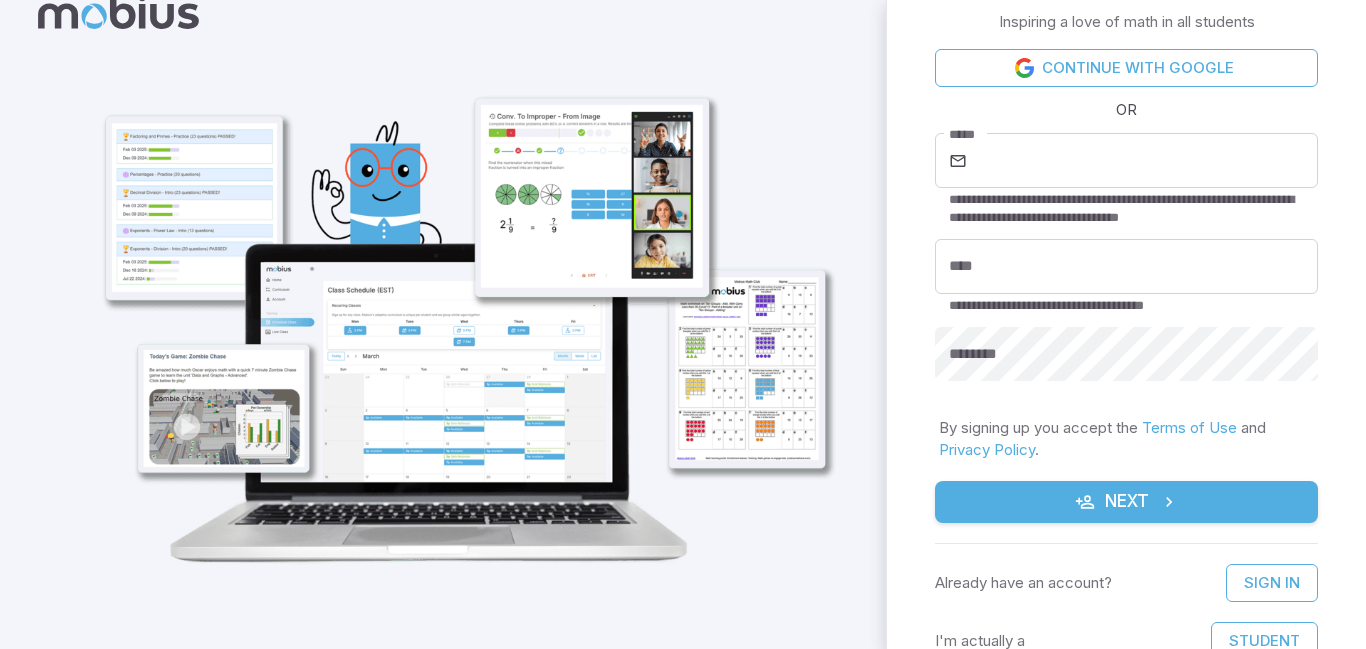 scroll, scrollTop: 80, scrollLeft: 0, axis: vertical 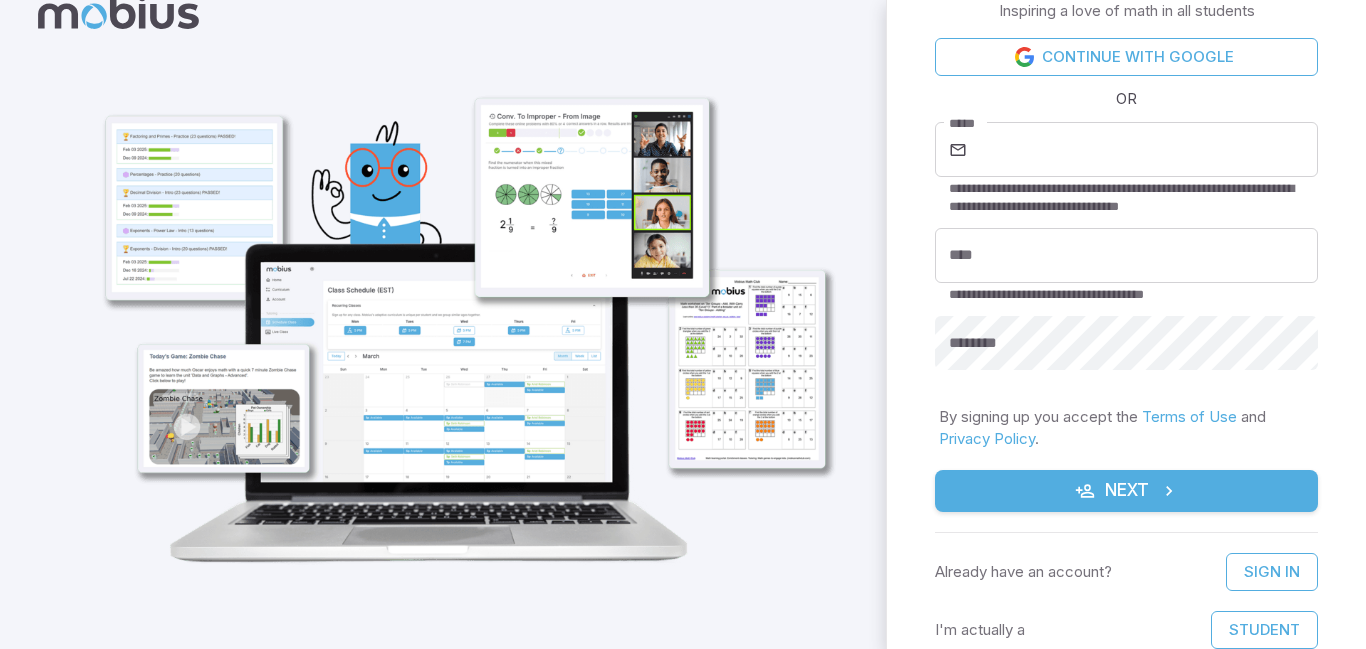 click on "Student" at bounding box center [1264, 630] 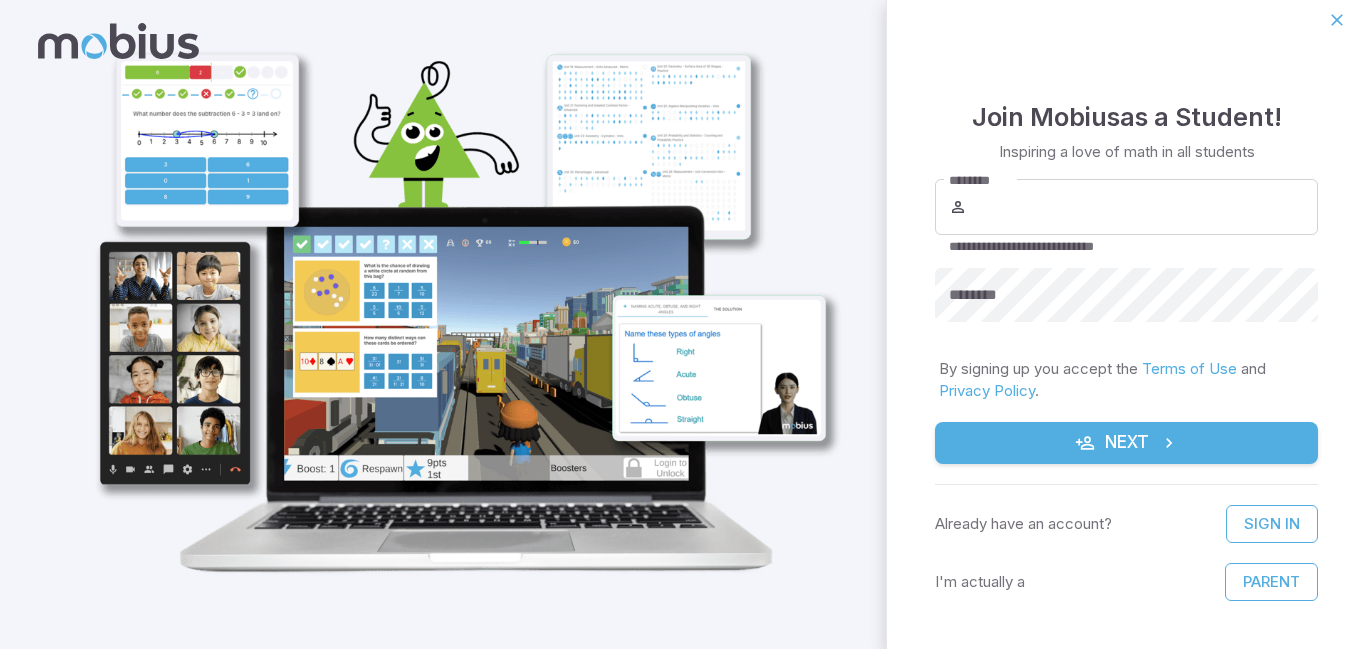scroll, scrollTop: 15, scrollLeft: 0, axis: vertical 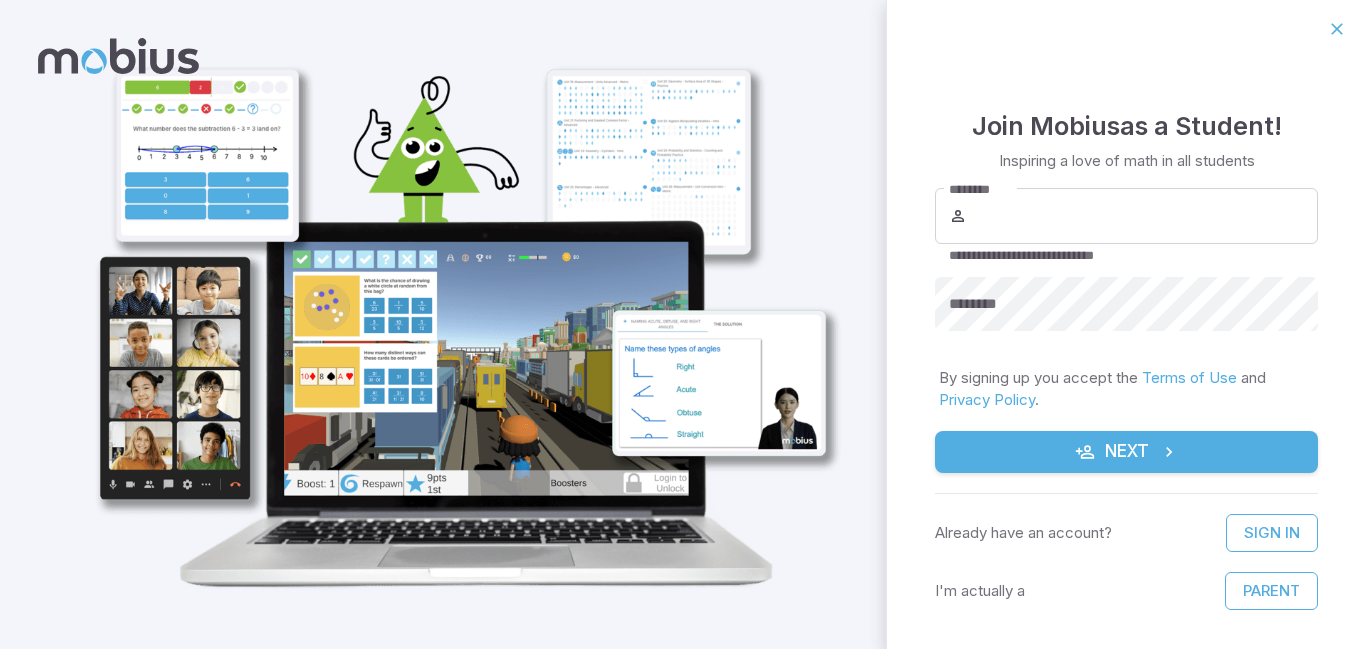 click on "Parent" at bounding box center (1271, 591) 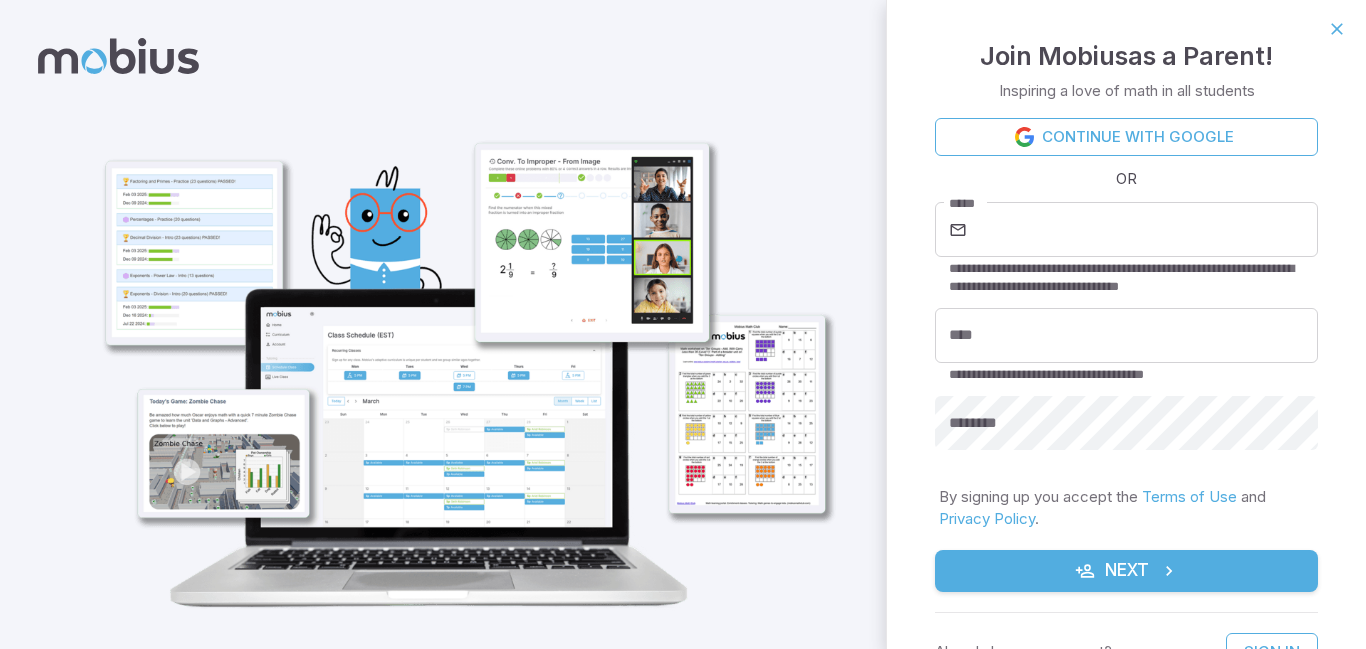 click on "**********" at bounding box center [1126, 382] 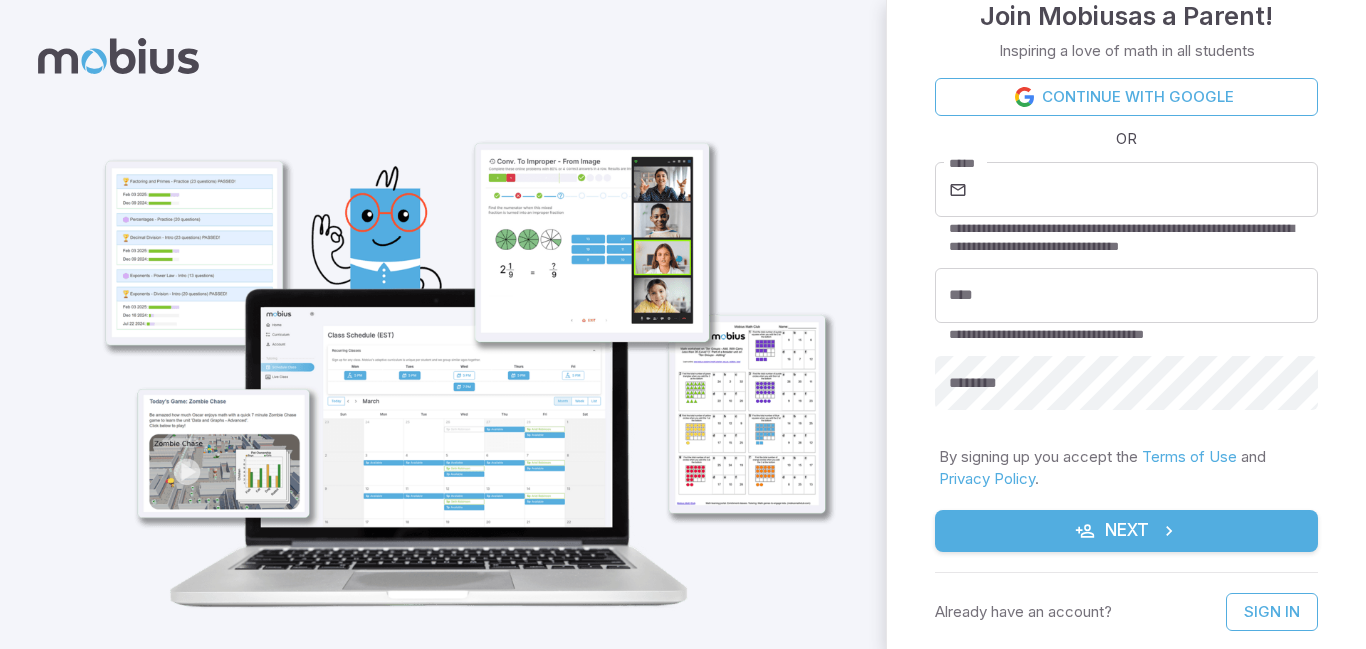 scroll, scrollTop: 80, scrollLeft: 0, axis: vertical 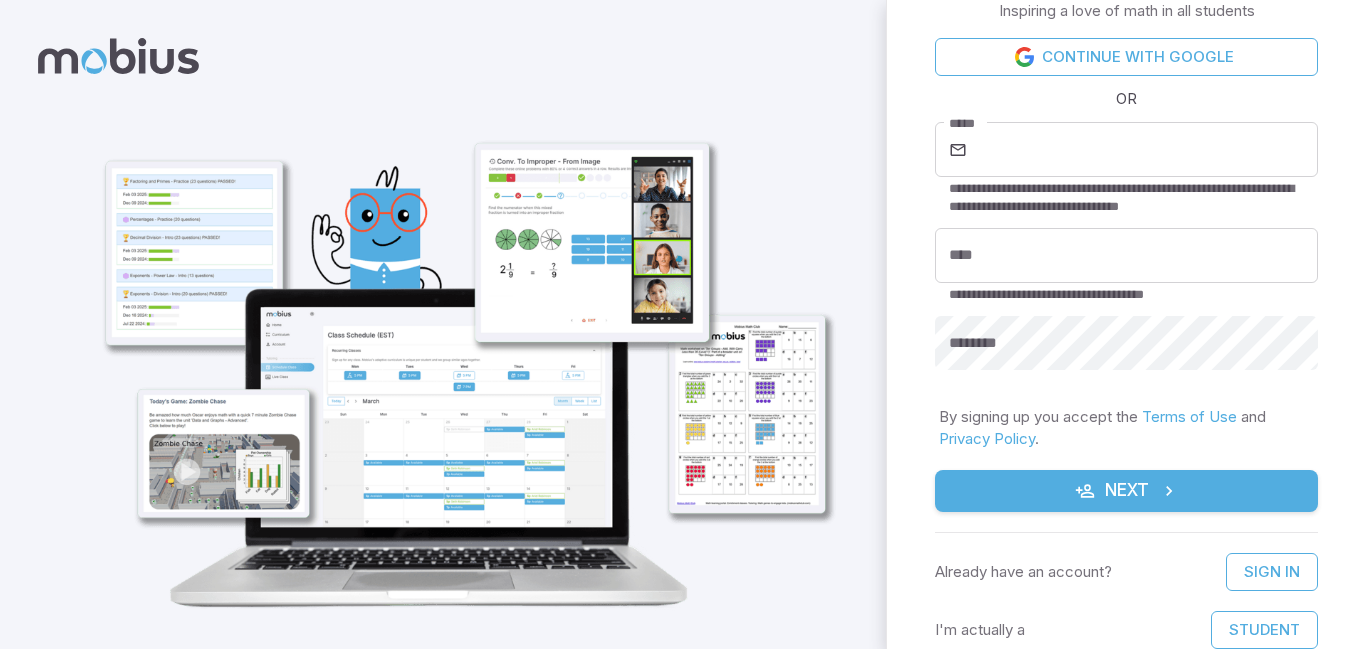 click on "Student" at bounding box center (1264, 630) 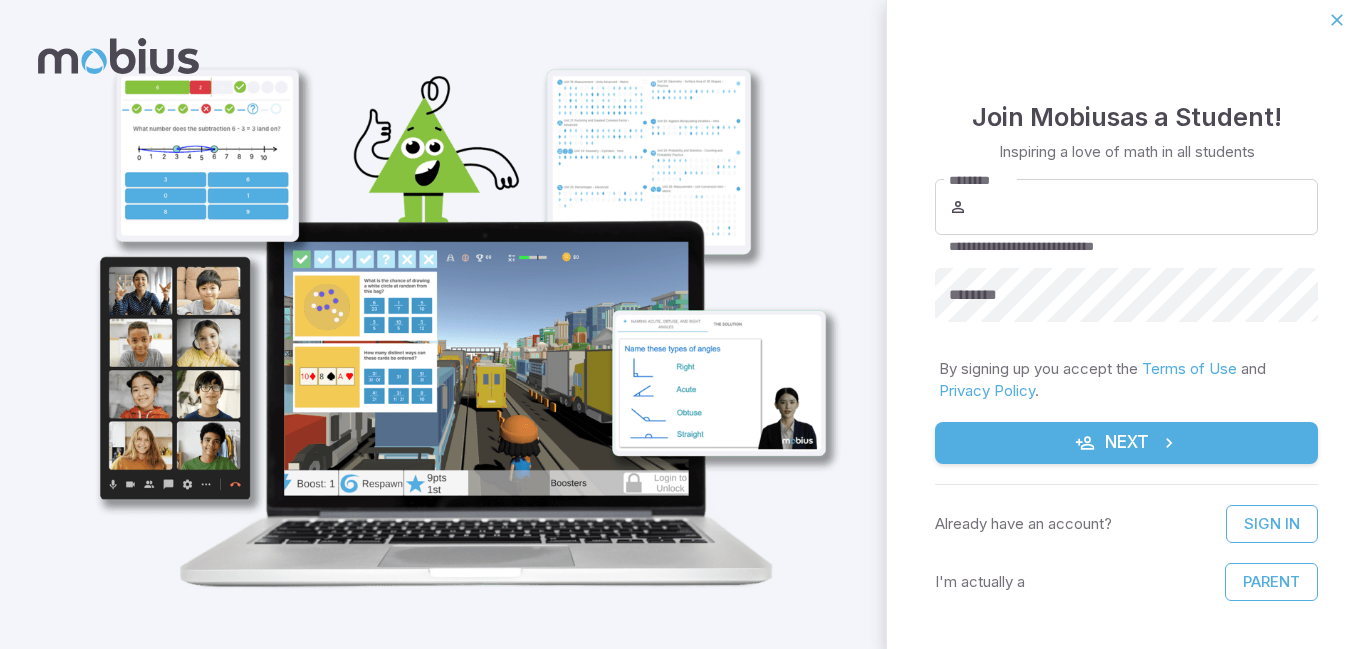 scroll, scrollTop: 9, scrollLeft: 0, axis: vertical 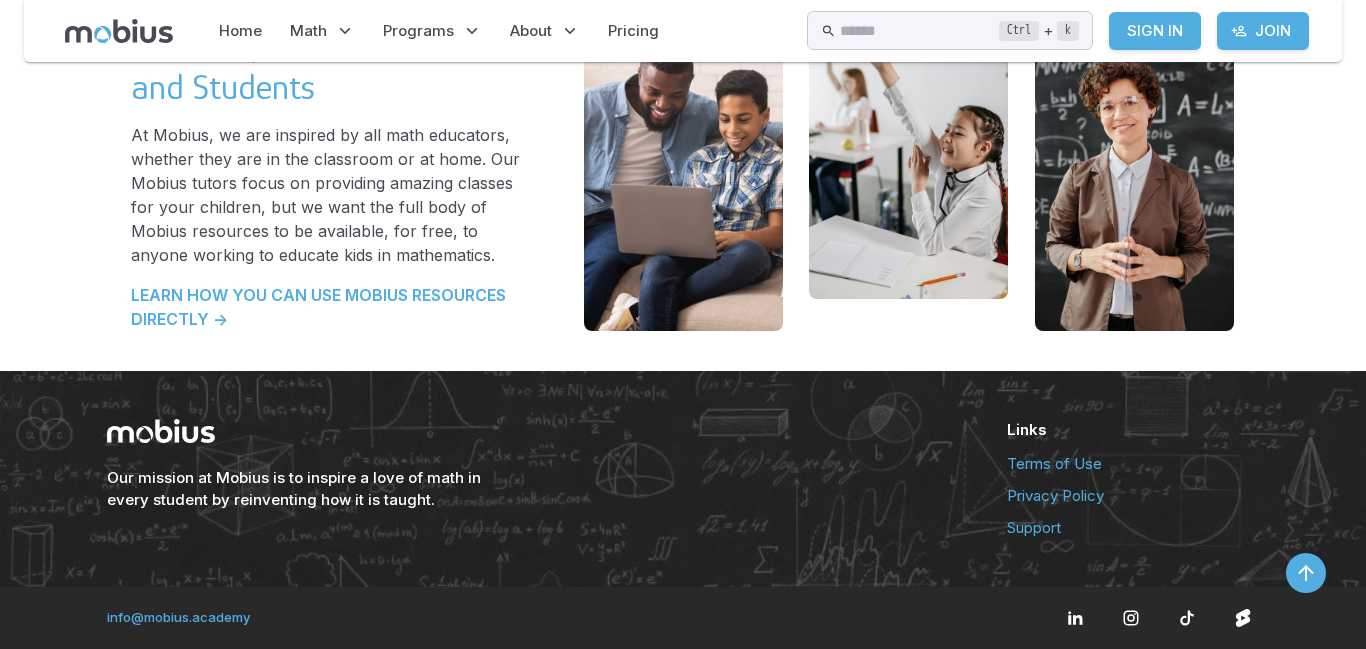 click at bounding box center (1306, 573) 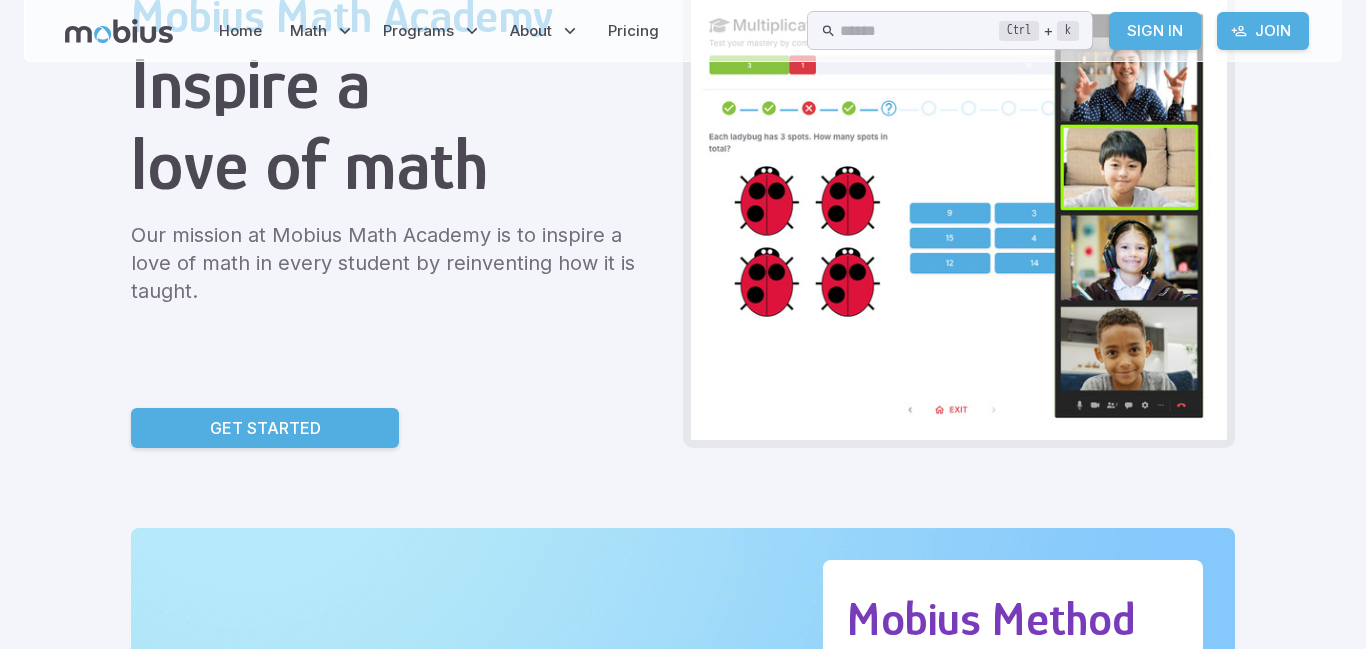 scroll, scrollTop: 0, scrollLeft: 0, axis: both 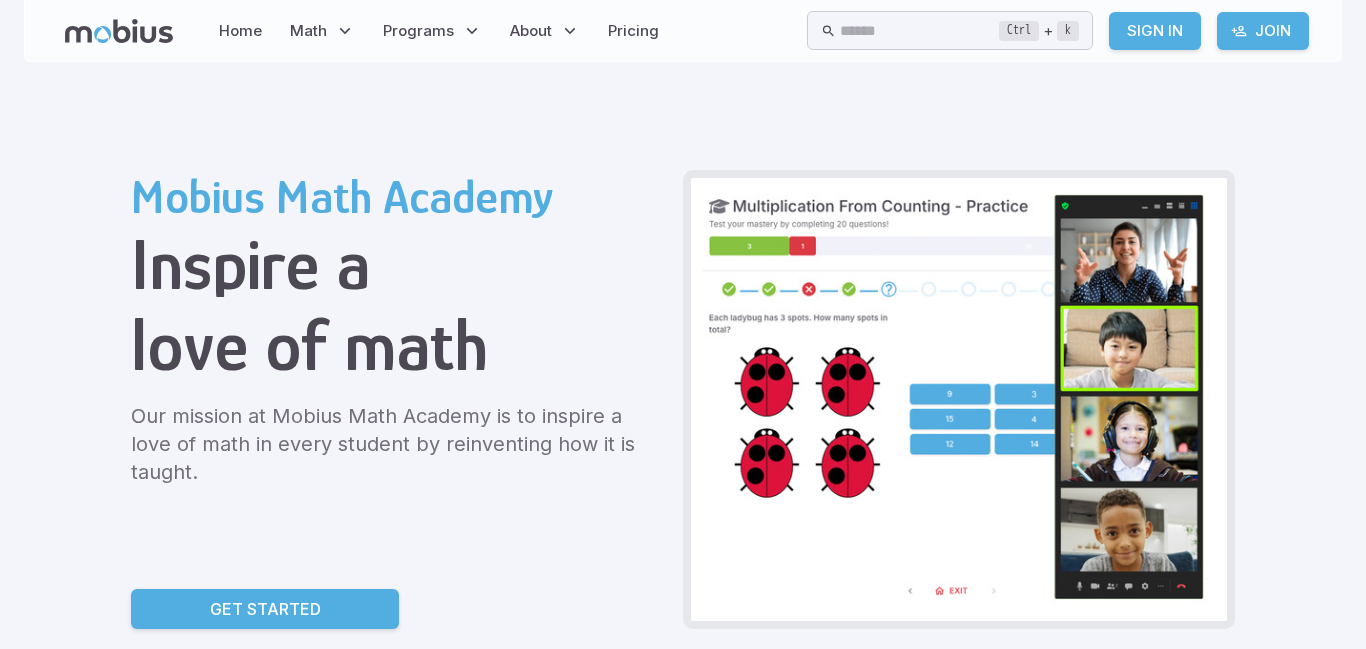 click on "Get Started" at bounding box center (265, 609) 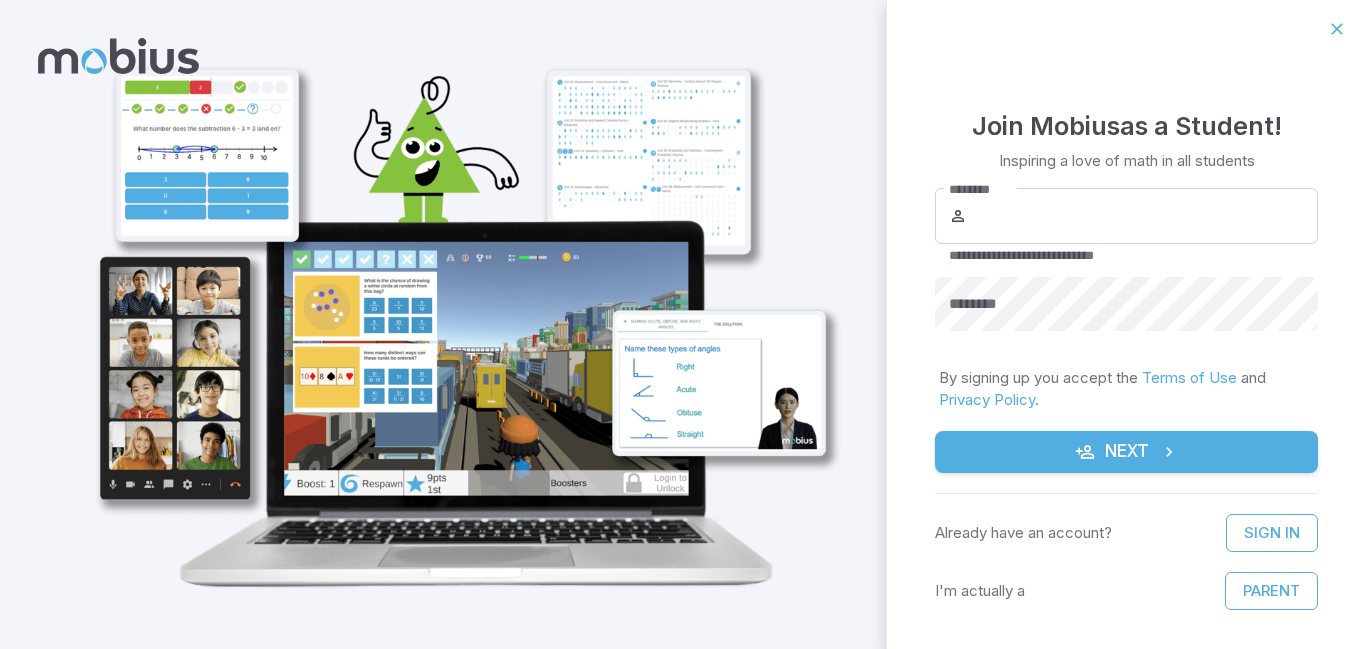 scroll, scrollTop: 15, scrollLeft: 0, axis: vertical 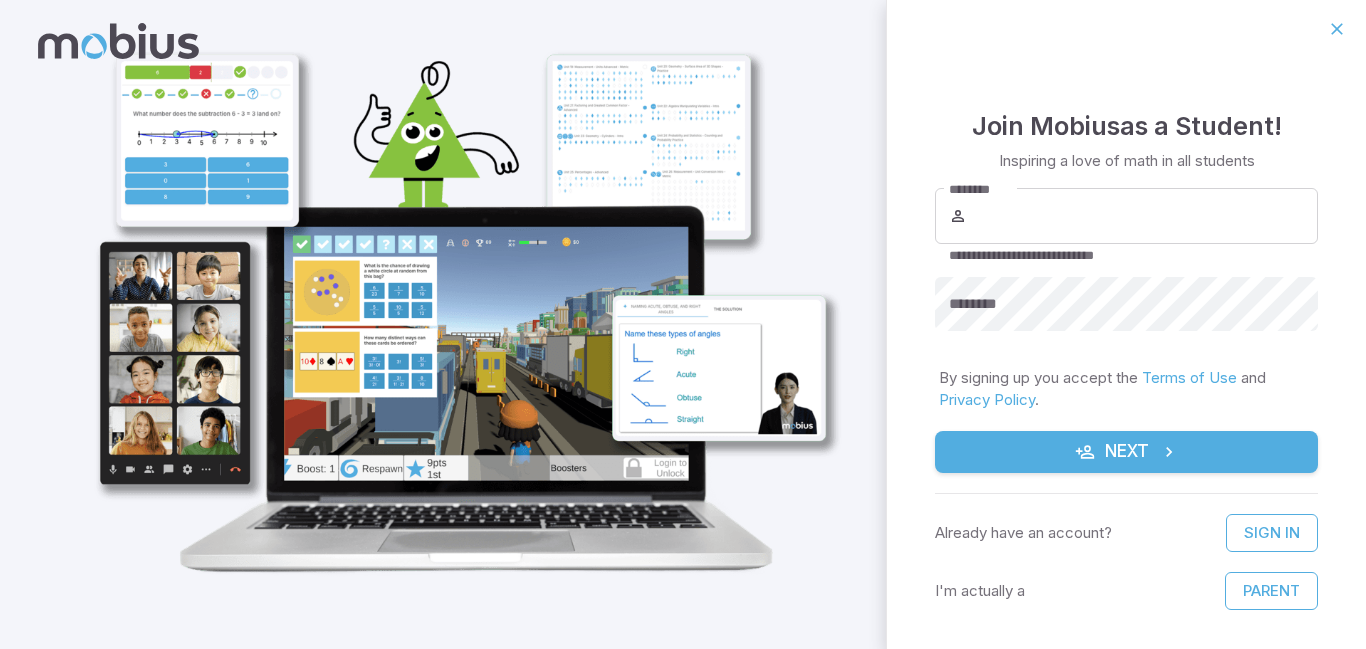 click at bounding box center [458, 314] 